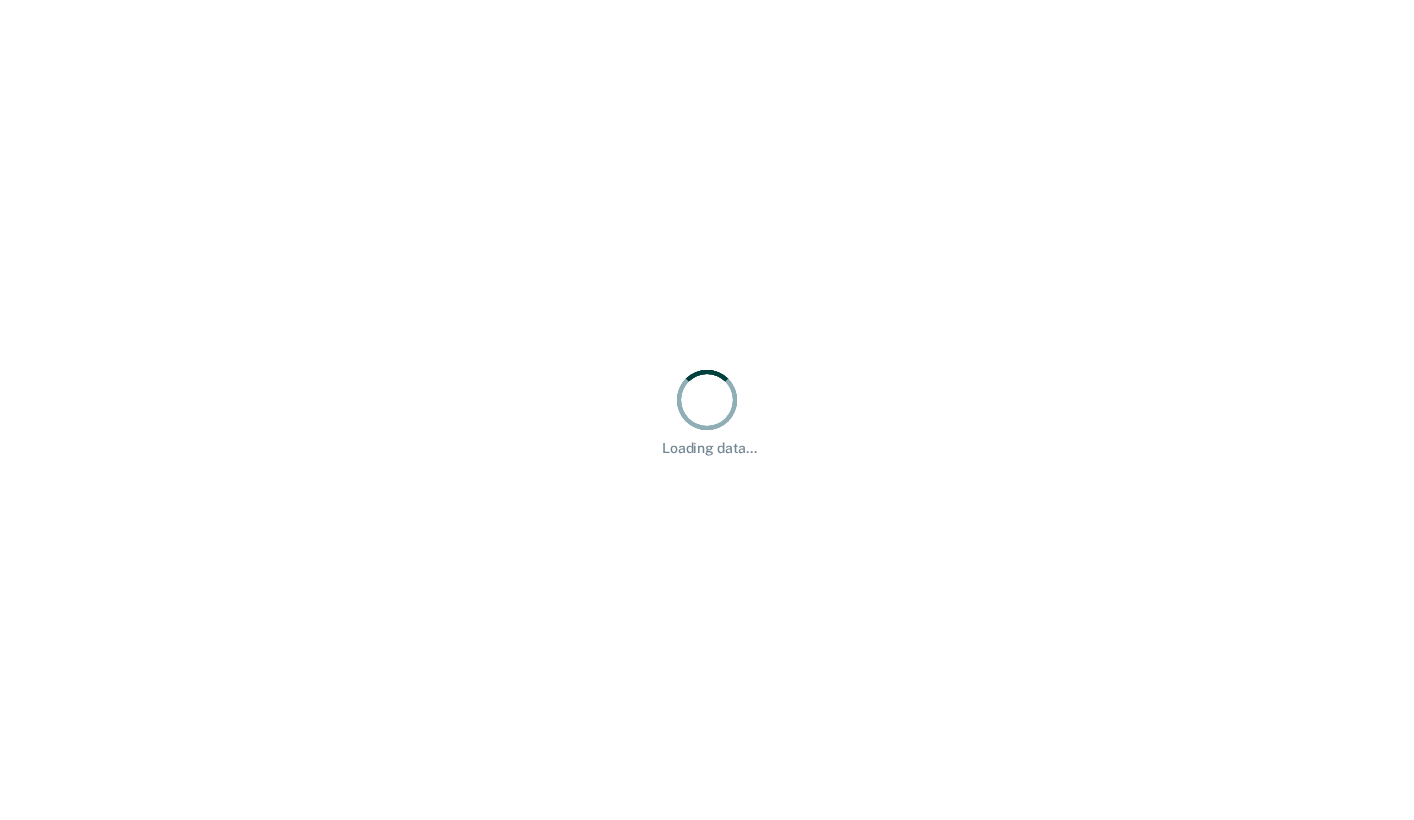 scroll, scrollTop: 0, scrollLeft: 0, axis: both 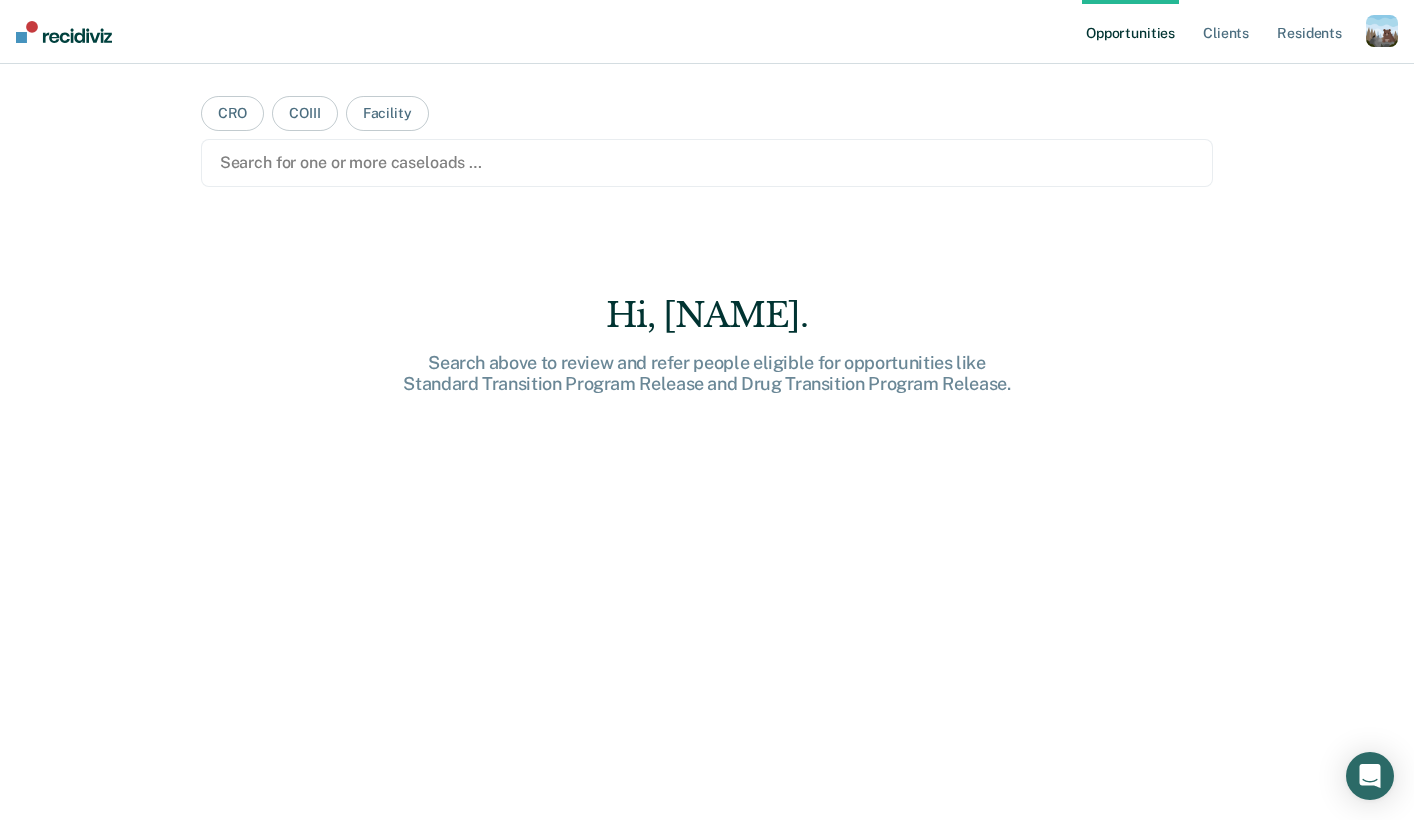 click at bounding box center (1382, 31) 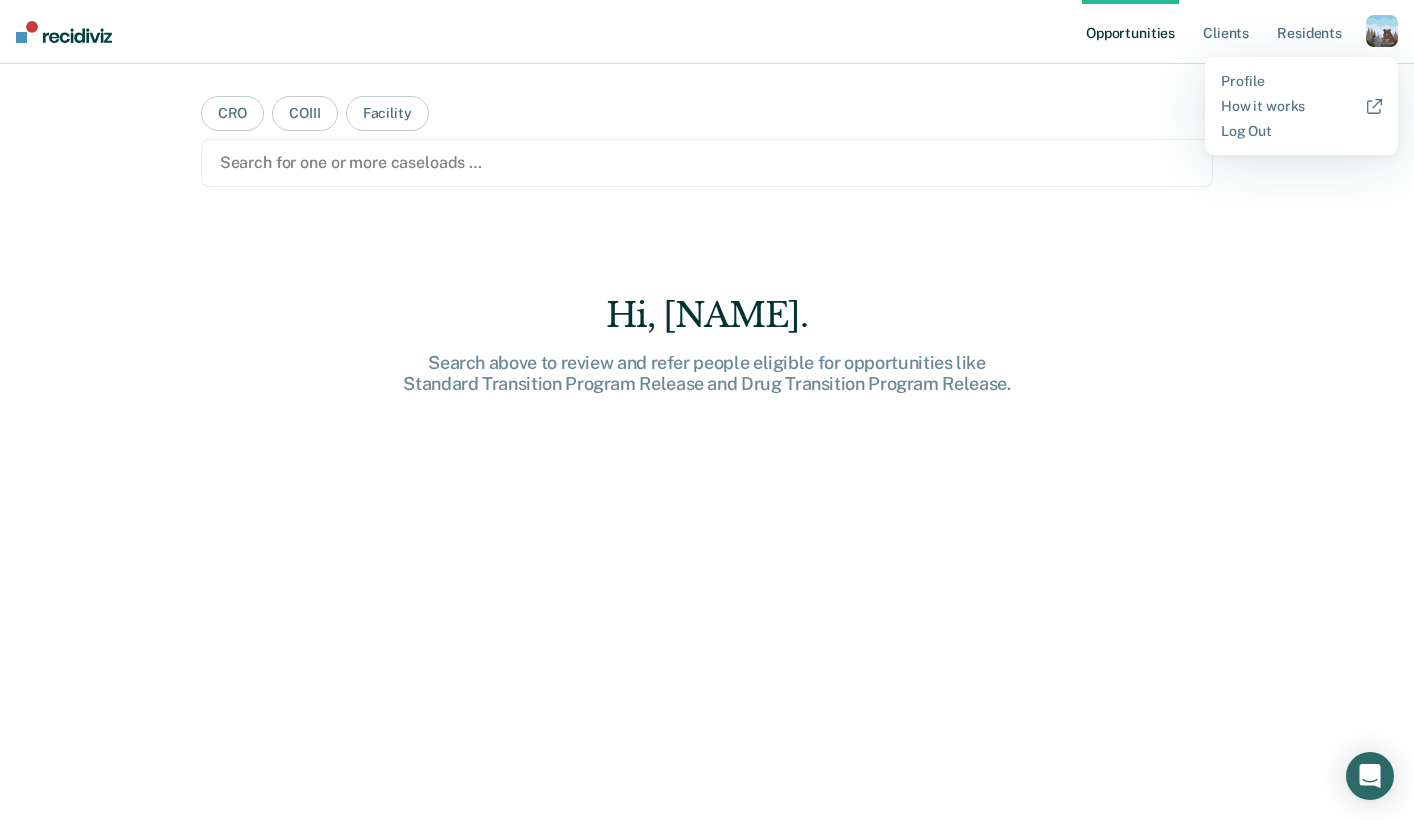 click on "Profile How it works Log Out" at bounding box center (1301, 106) 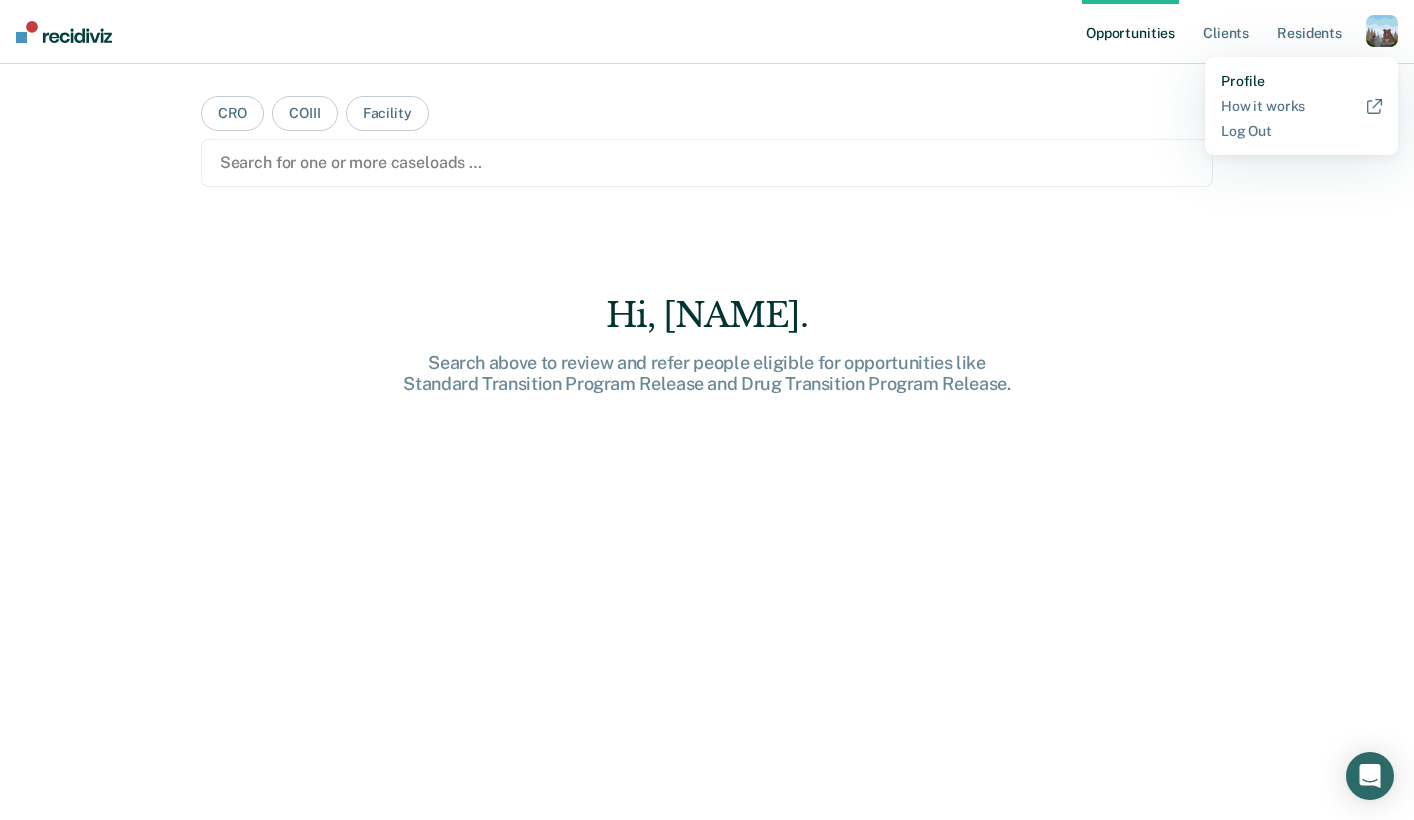 click on "Profile" at bounding box center [1301, 81] 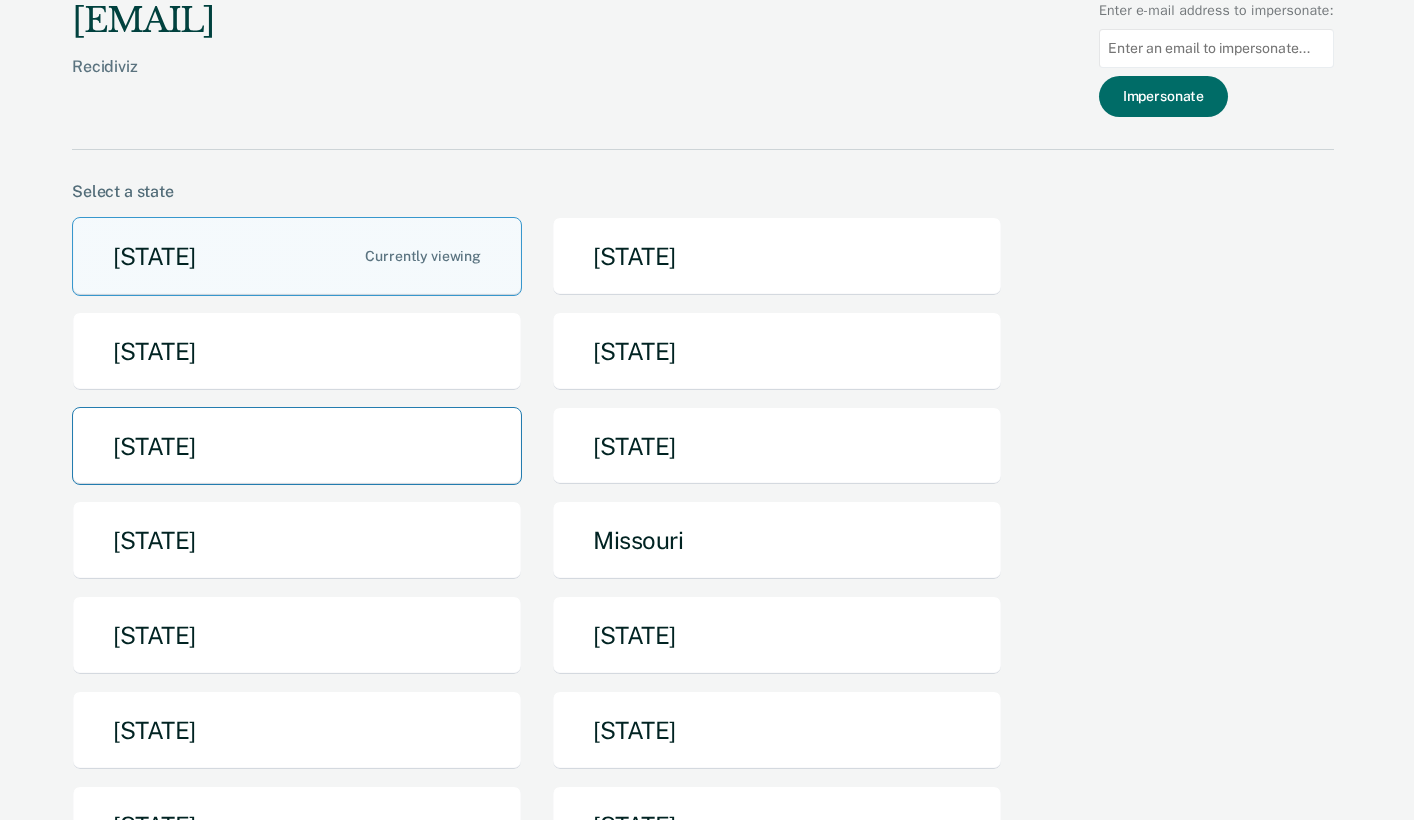 click on "Iowa" at bounding box center [297, 446] 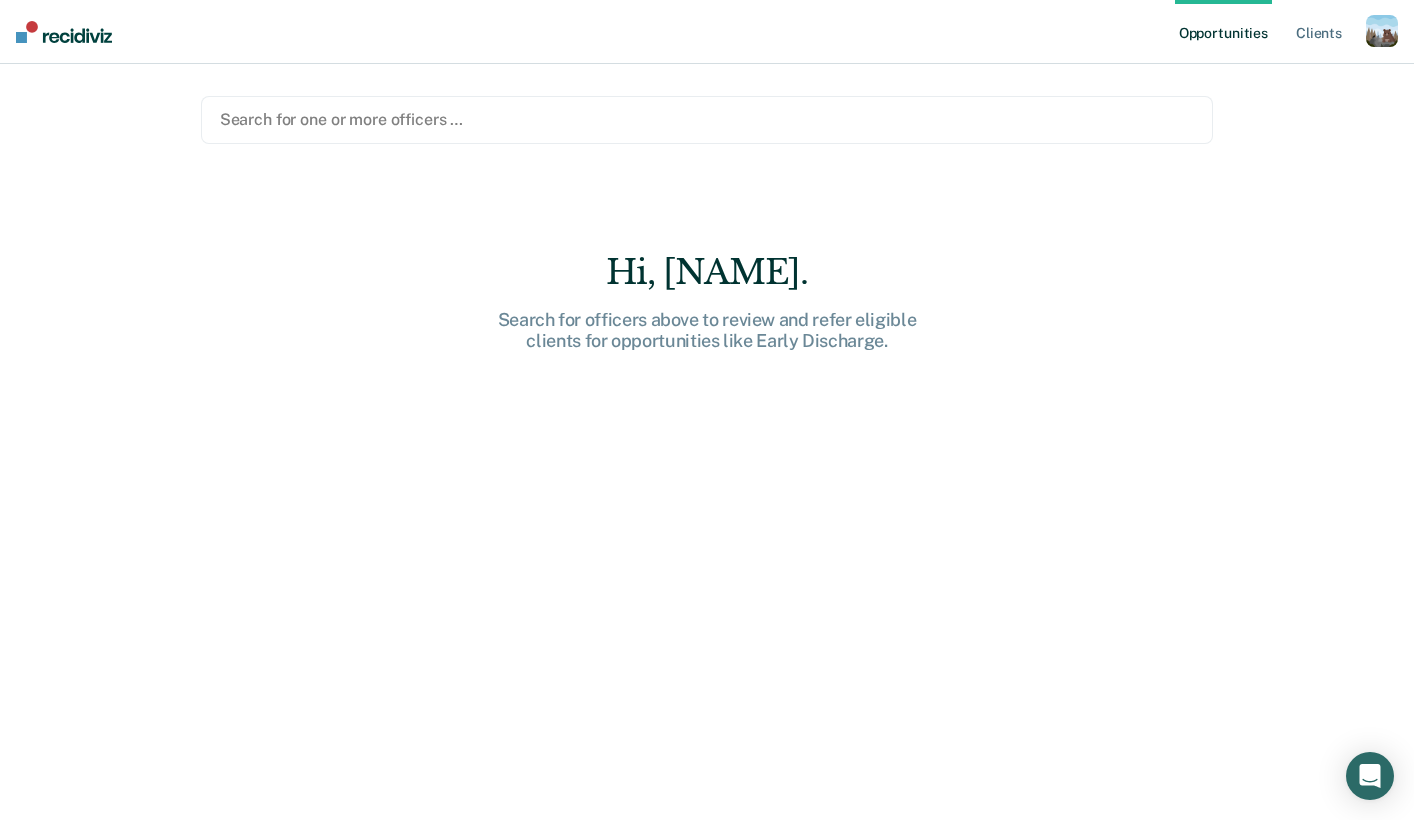 click on "Opportunities Client s" at bounding box center [1270, 32] 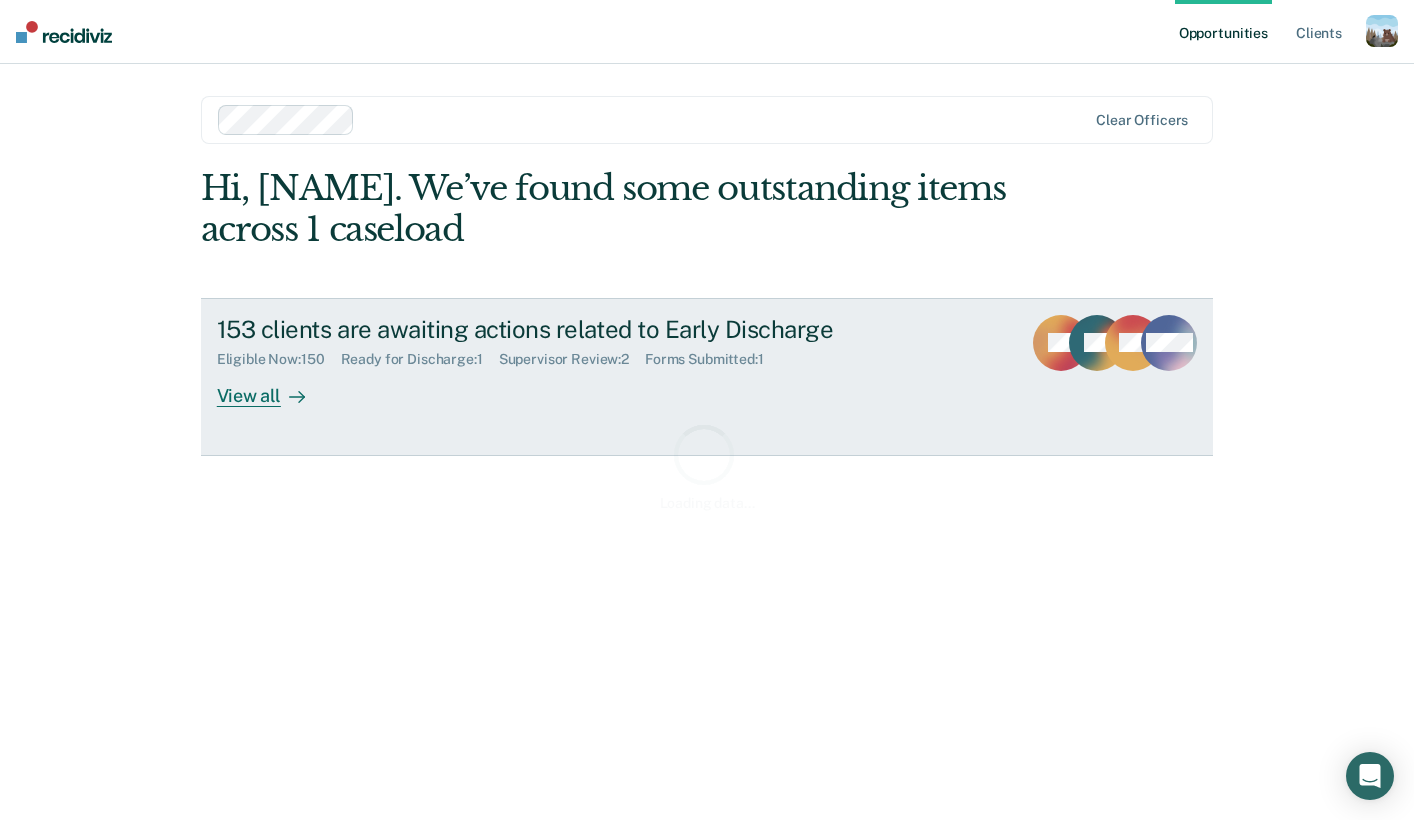 click on "153 clients are awaiting actions related to Early Discharge" at bounding box center [568, 329] 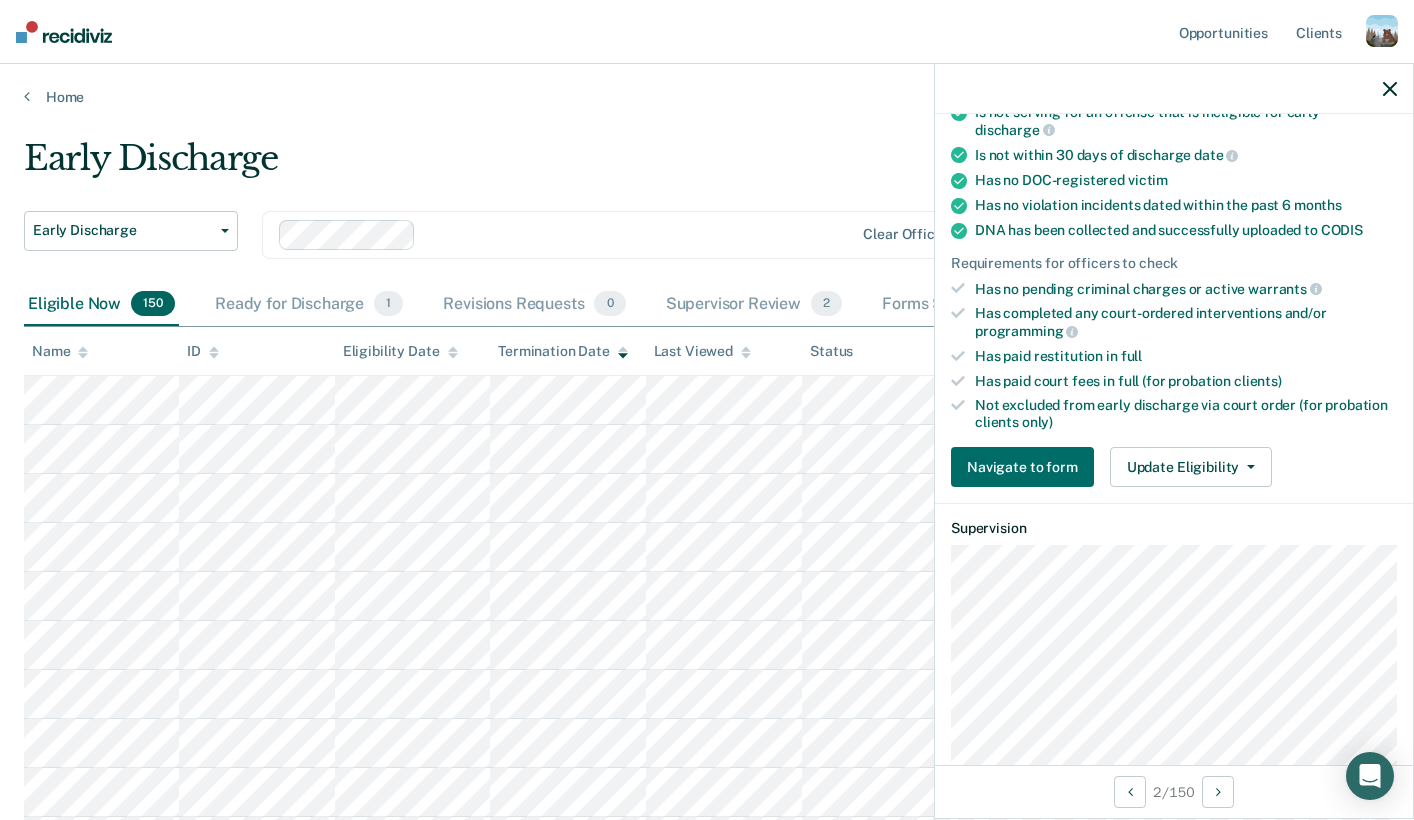 scroll, scrollTop: 546, scrollLeft: 0, axis: vertical 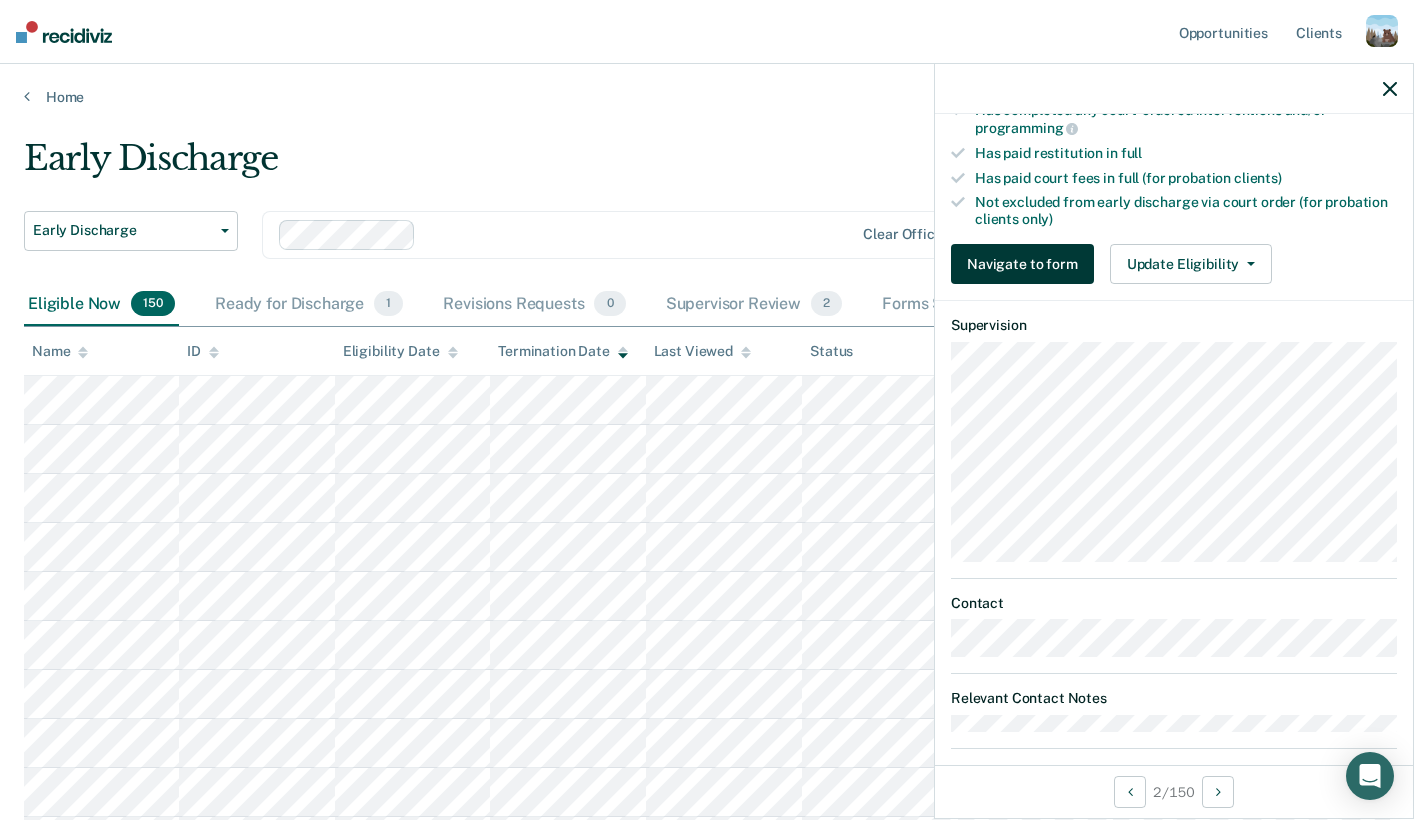 click on "Navigate to form" at bounding box center (1022, 264) 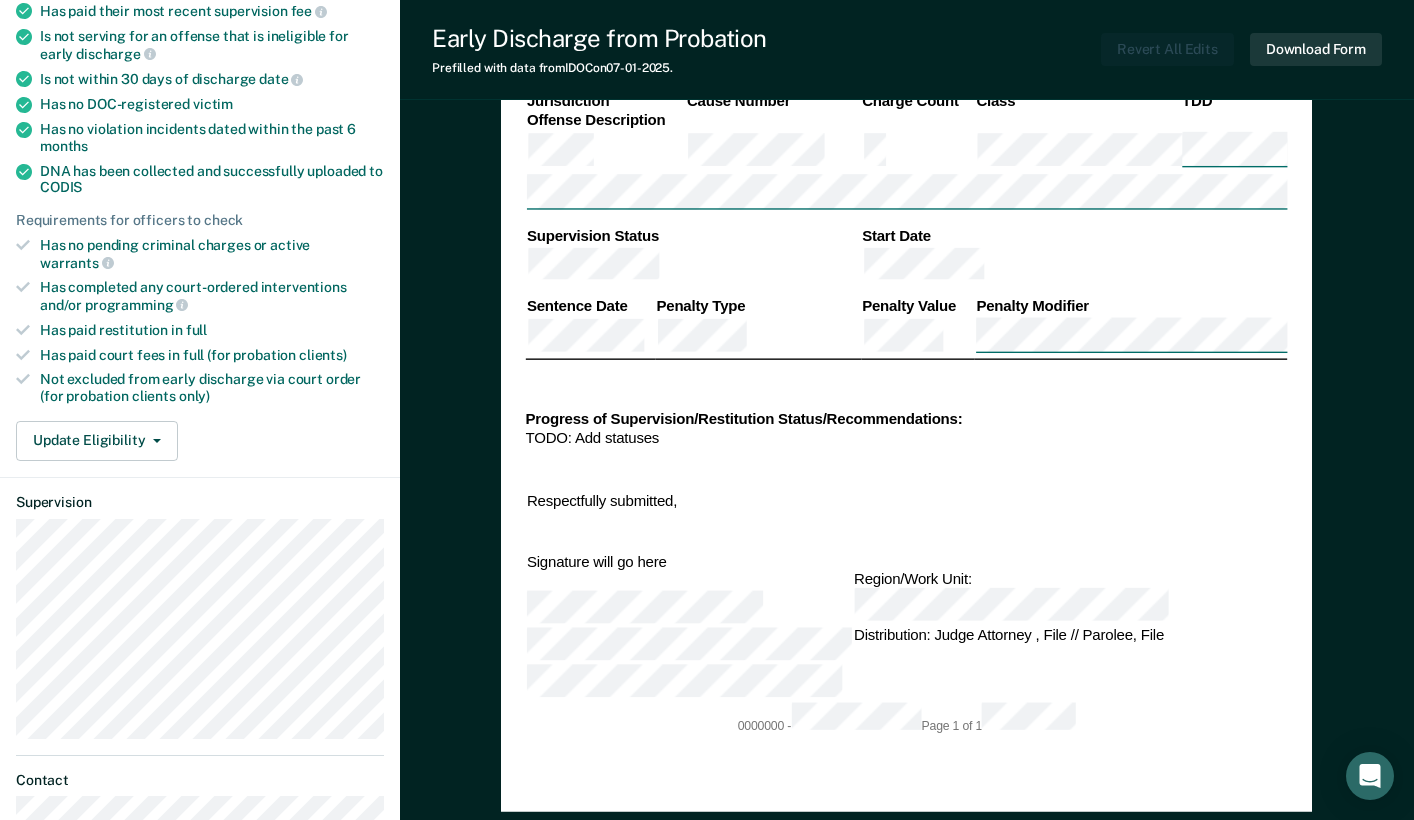 scroll, scrollTop: 466, scrollLeft: 0, axis: vertical 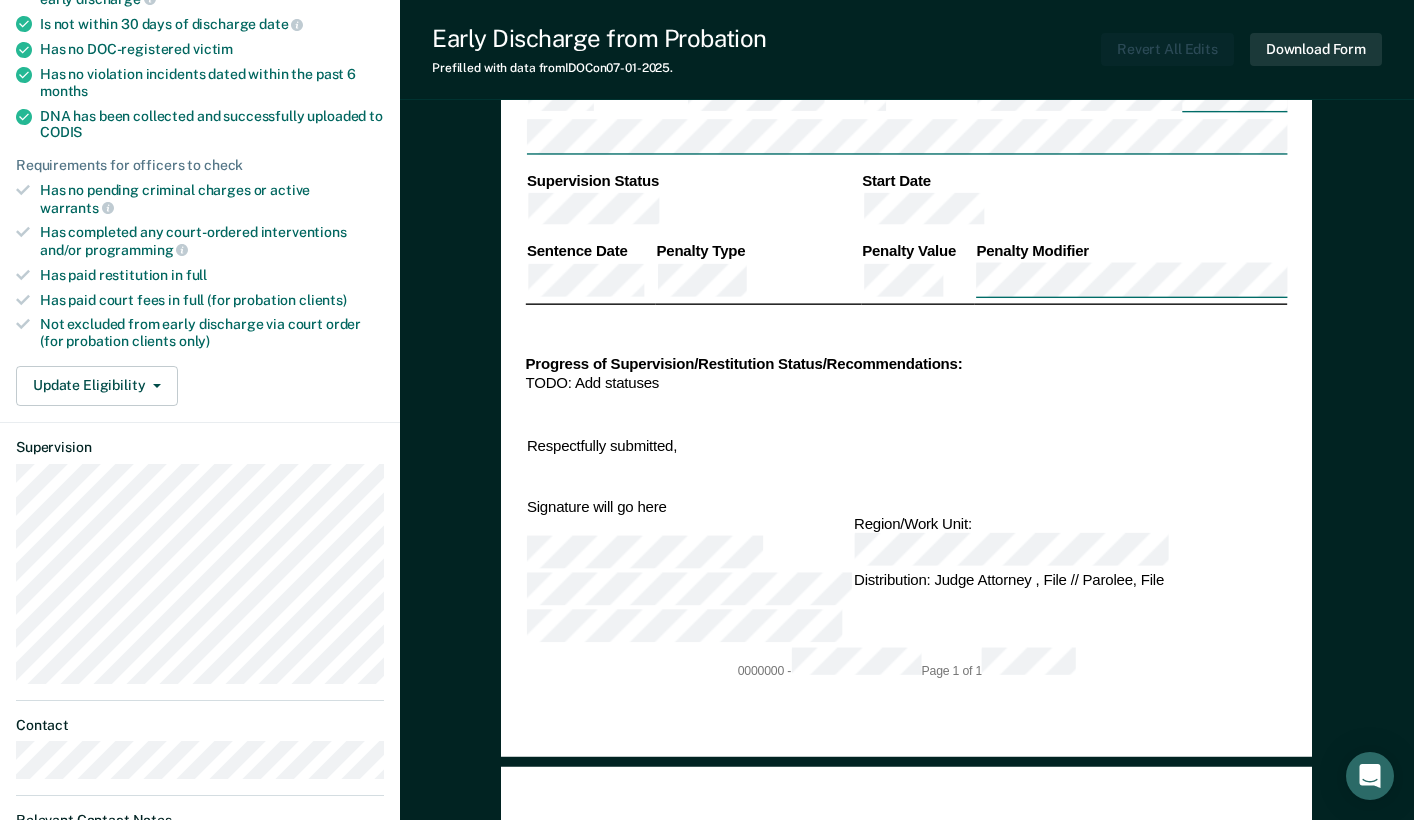 click on "Signature will go here" at bounding box center (689, 551) 